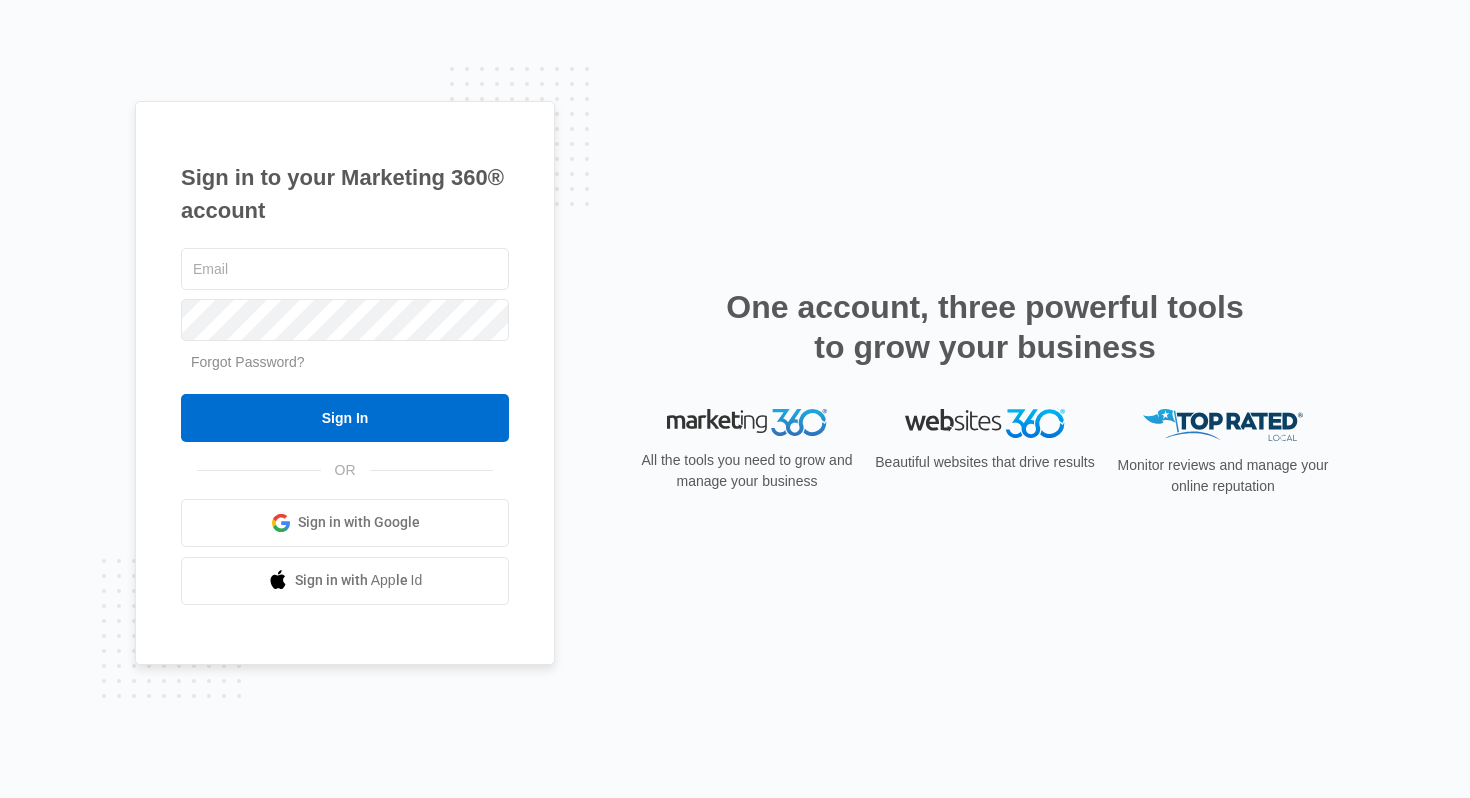 scroll, scrollTop: 0, scrollLeft: 0, axis: both 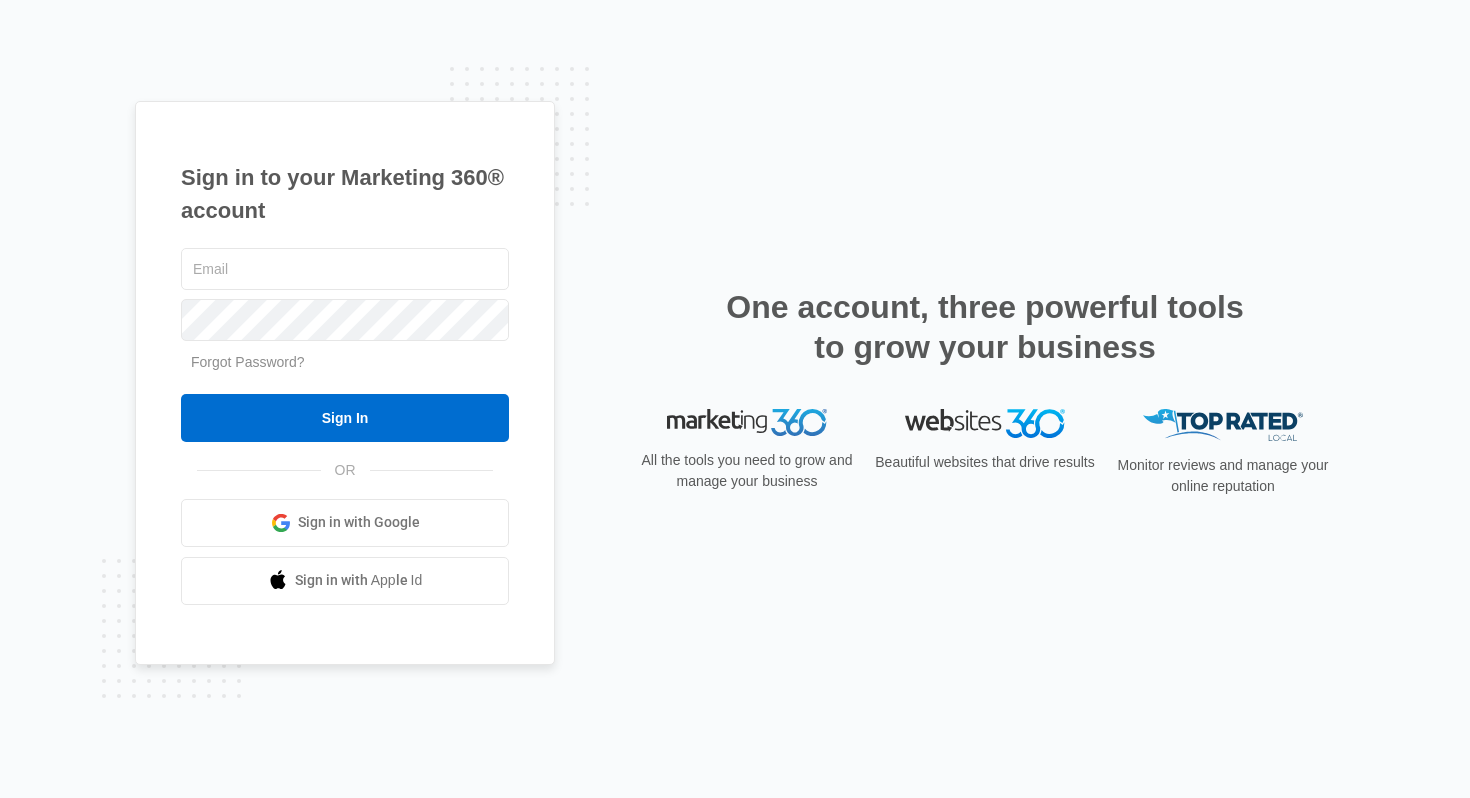 click at bounding box center (0, 798) 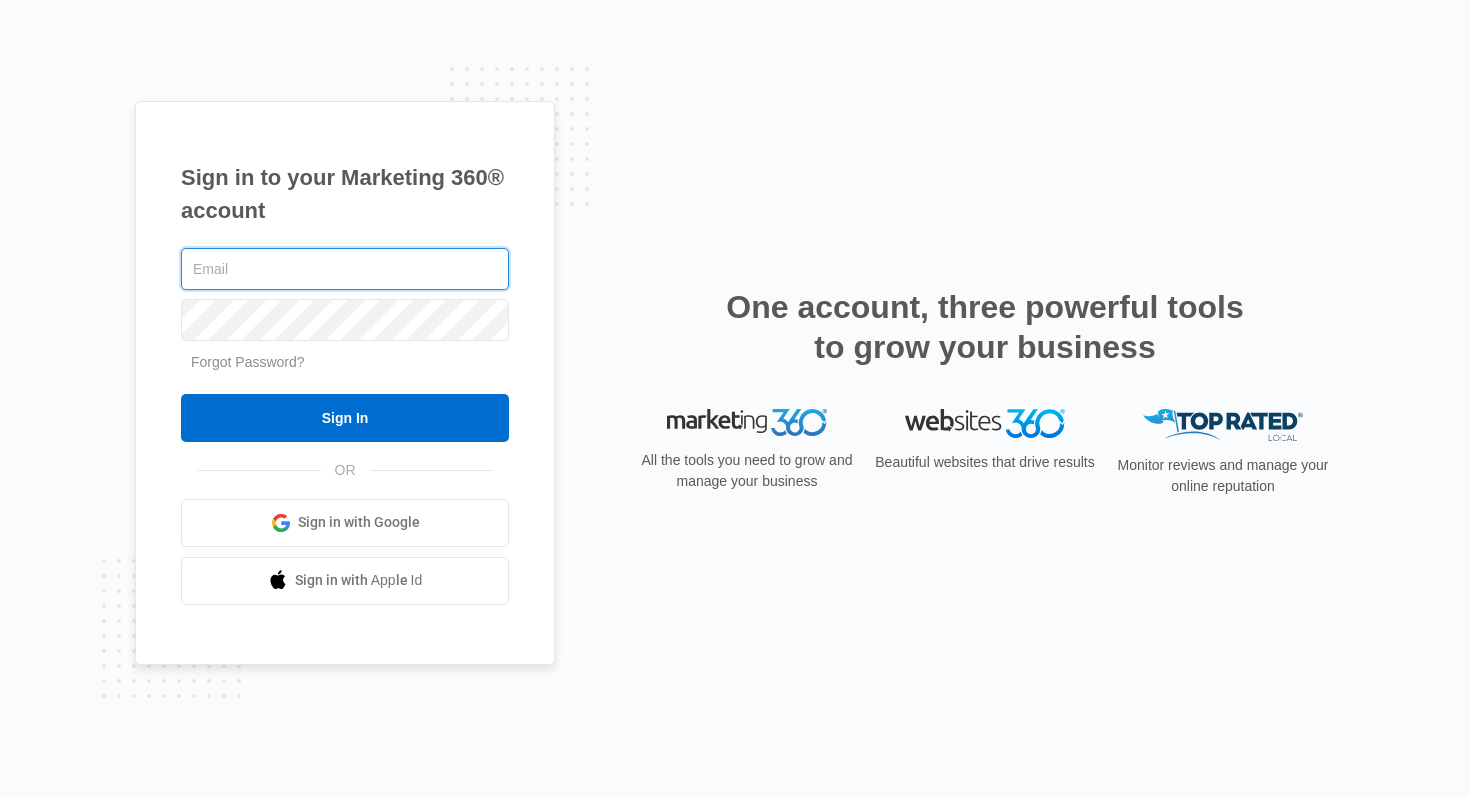 type on "[EMAIL]" 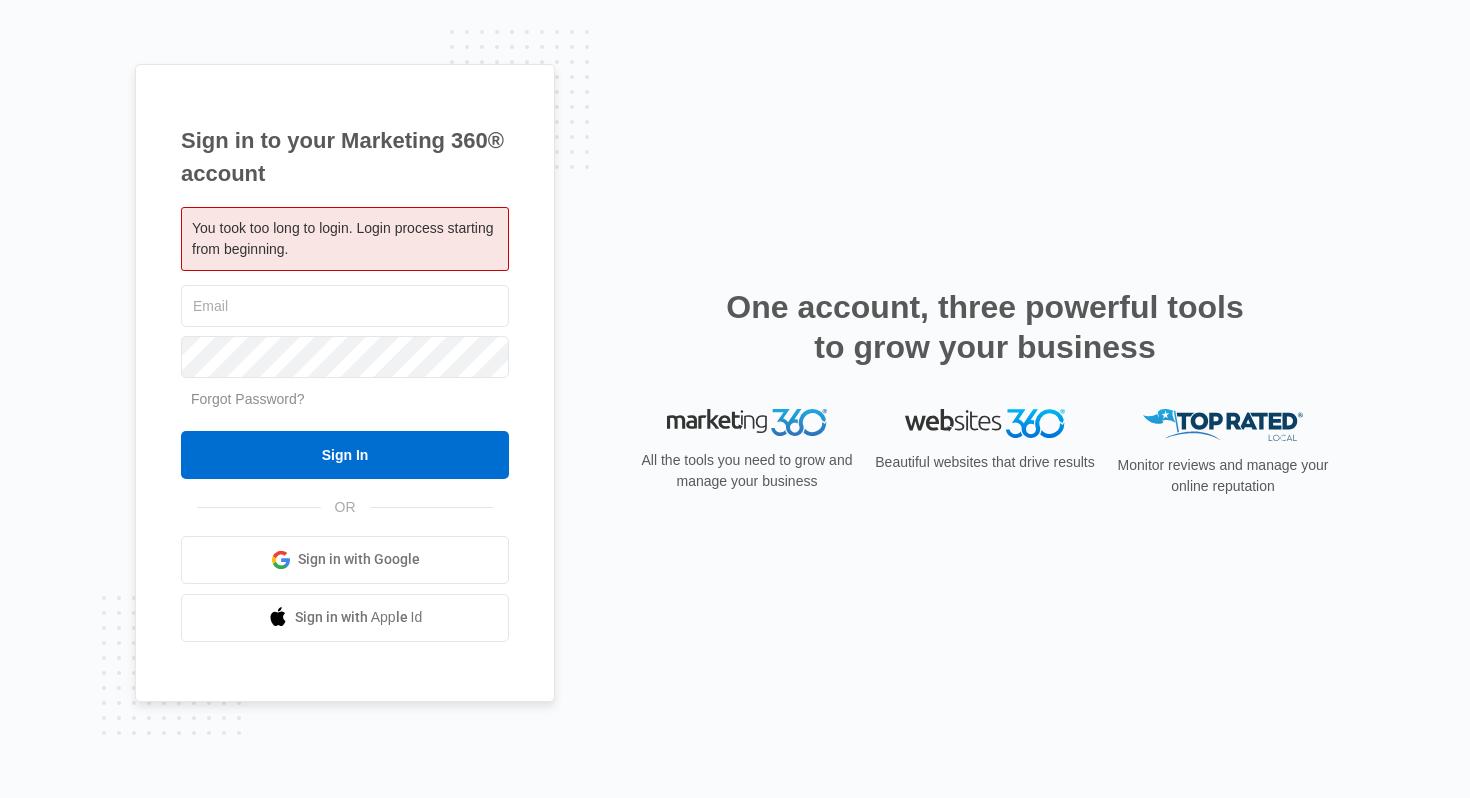 scroll, scrollTop: 0, scrollLeft: 0, axis: both 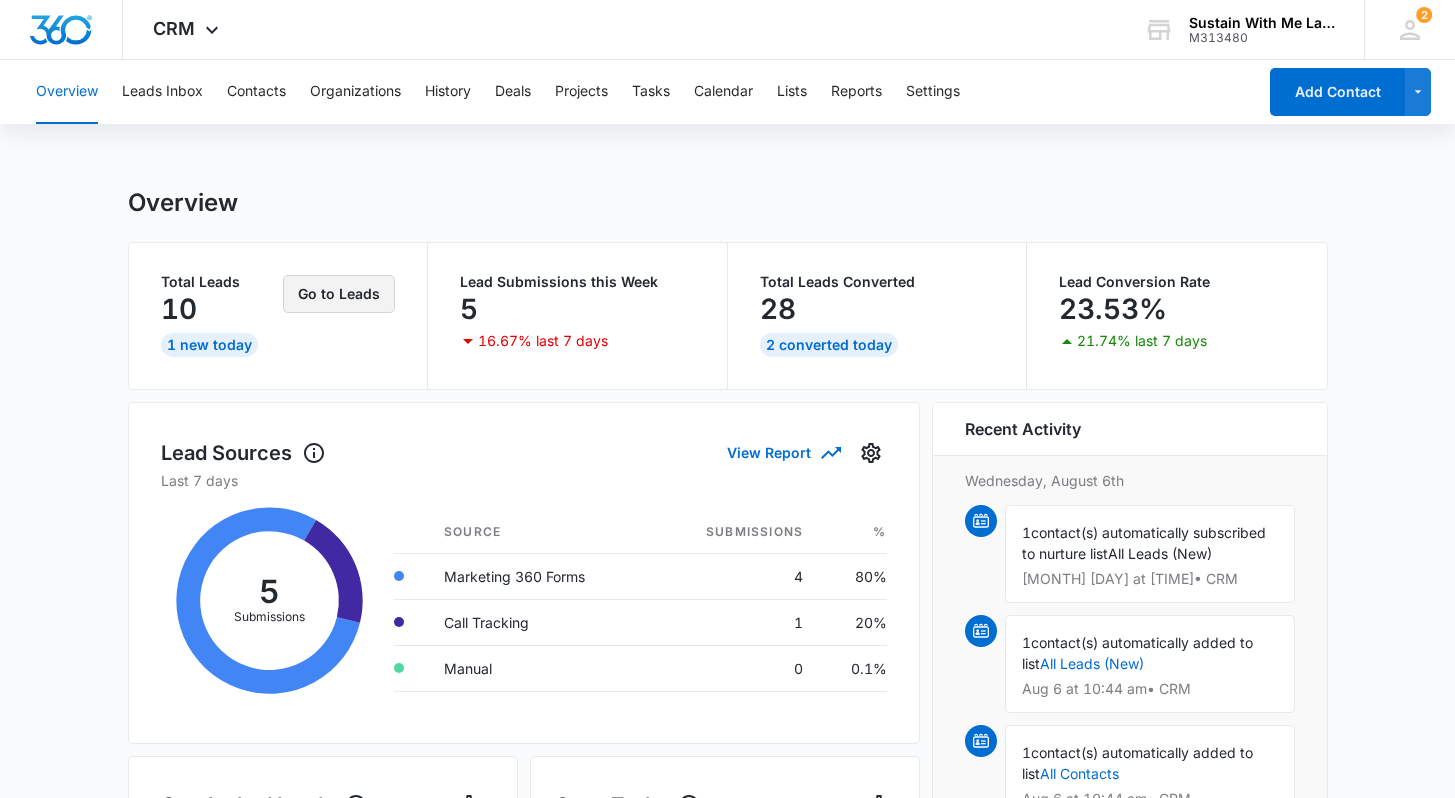 click on "Go to Leads" at bounding box center [339, 294] 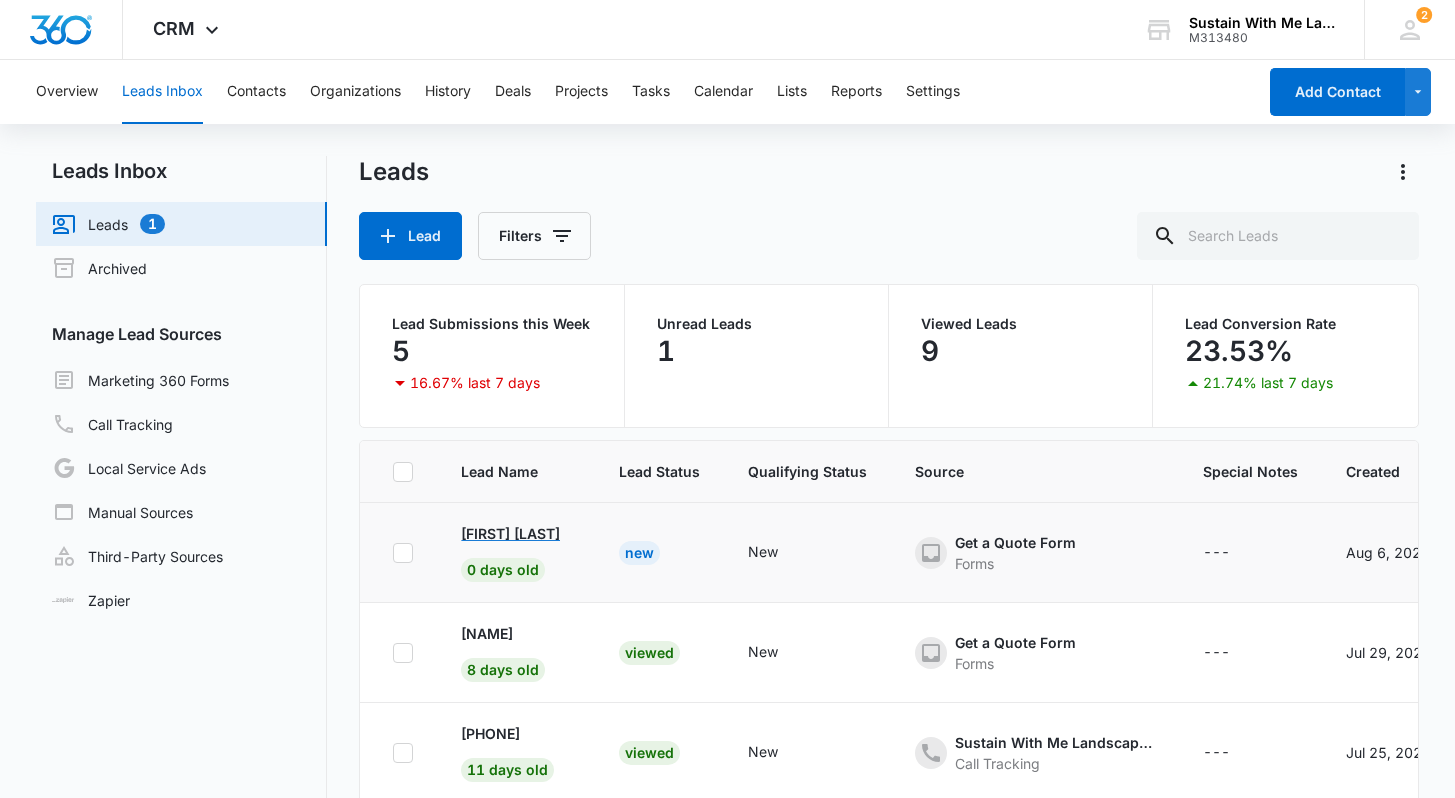 click on "[FIRST] [LAST]" at bounding box center (510, 533) 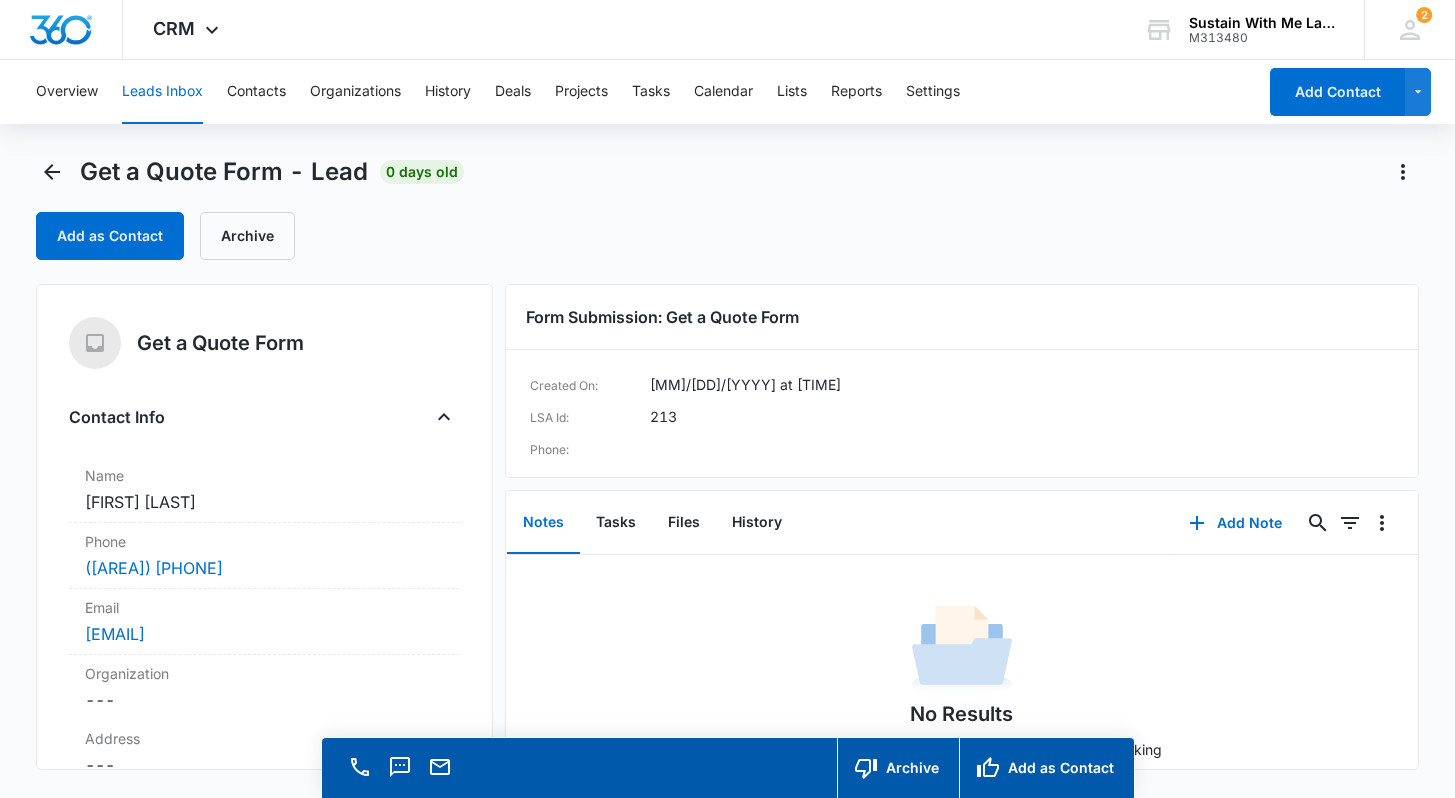 scroll, scrollTop: 16, scrollLeft: 0, axis: vertical 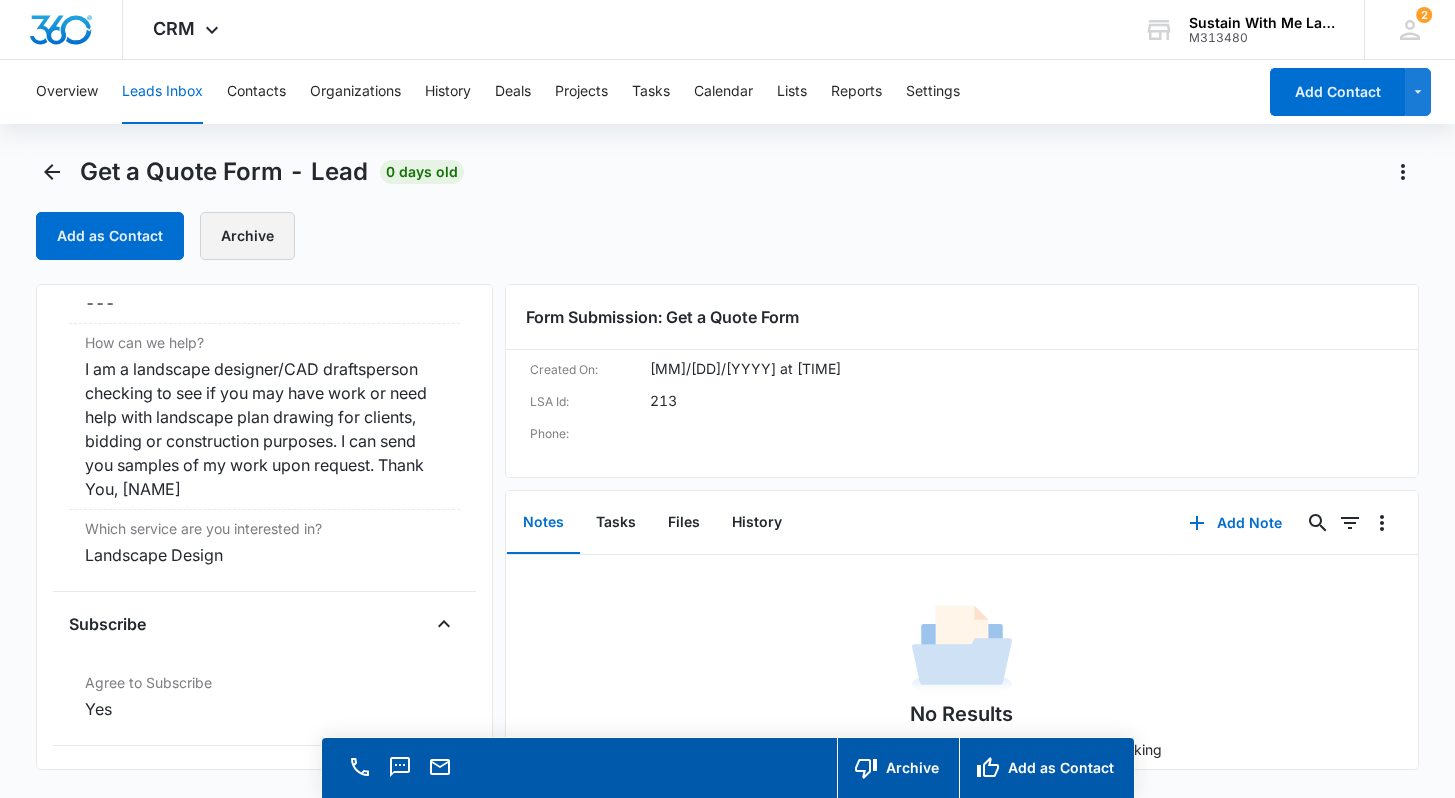 click on "Archive" at bounding box center [247, 236] 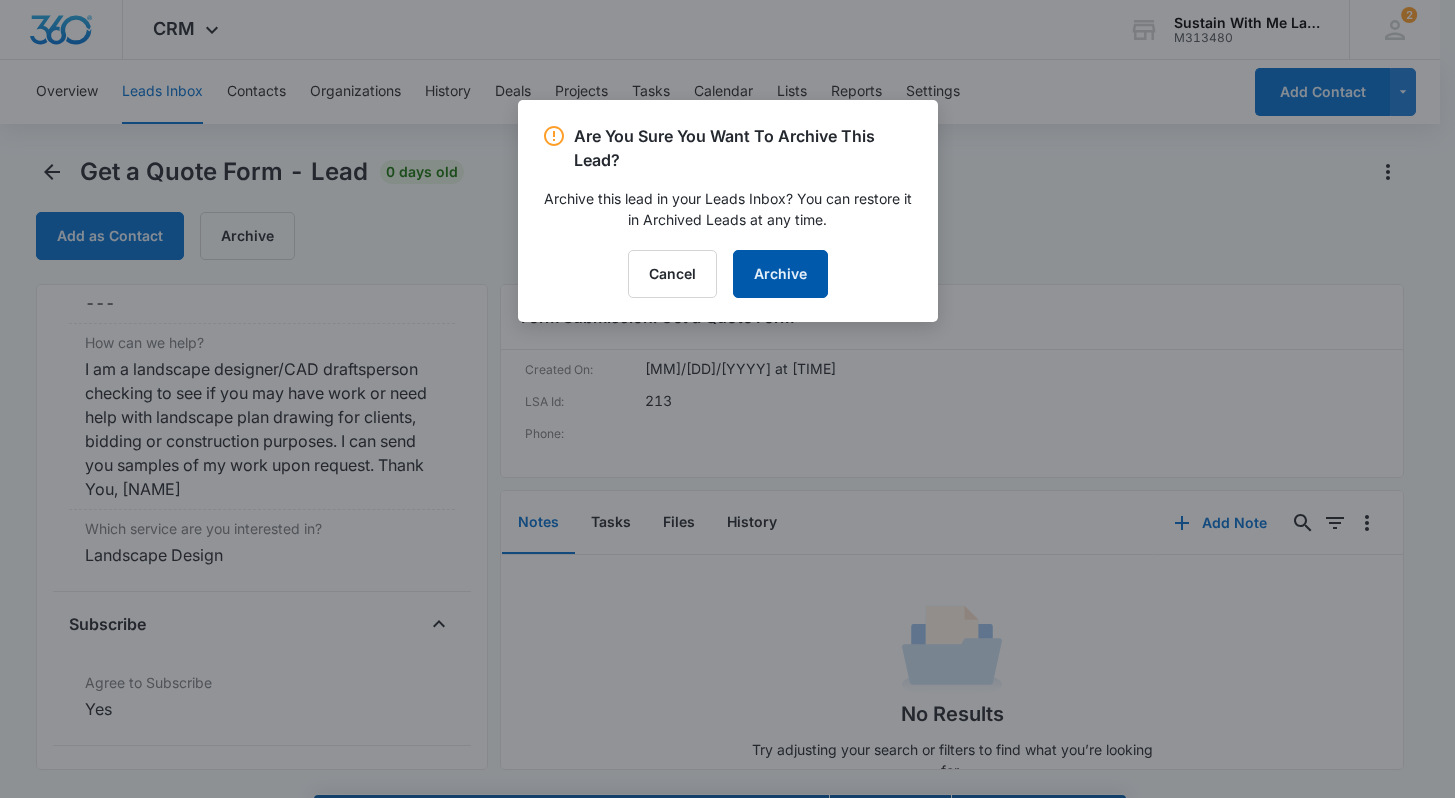 click on "Archive" at bounding box center (780, 274) 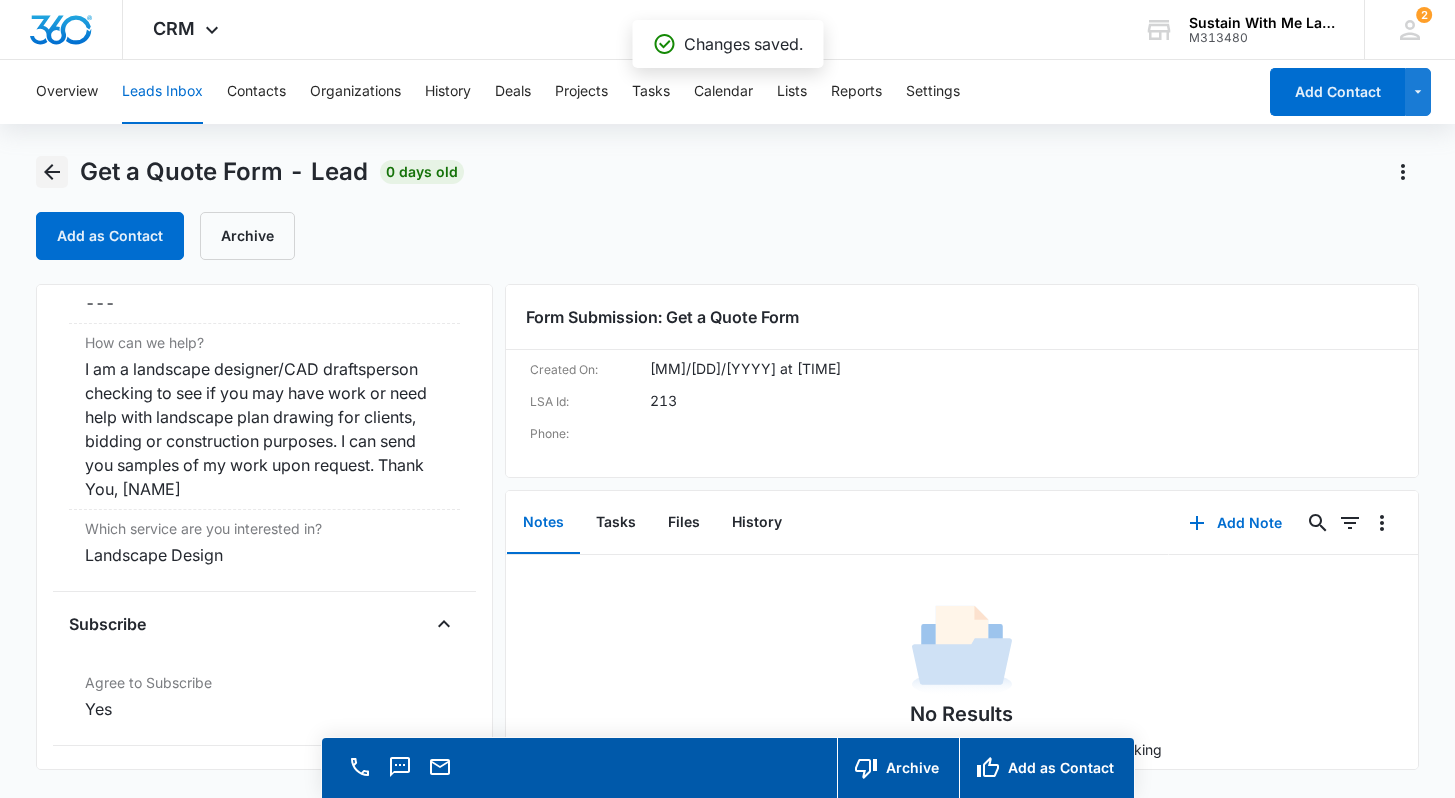 click 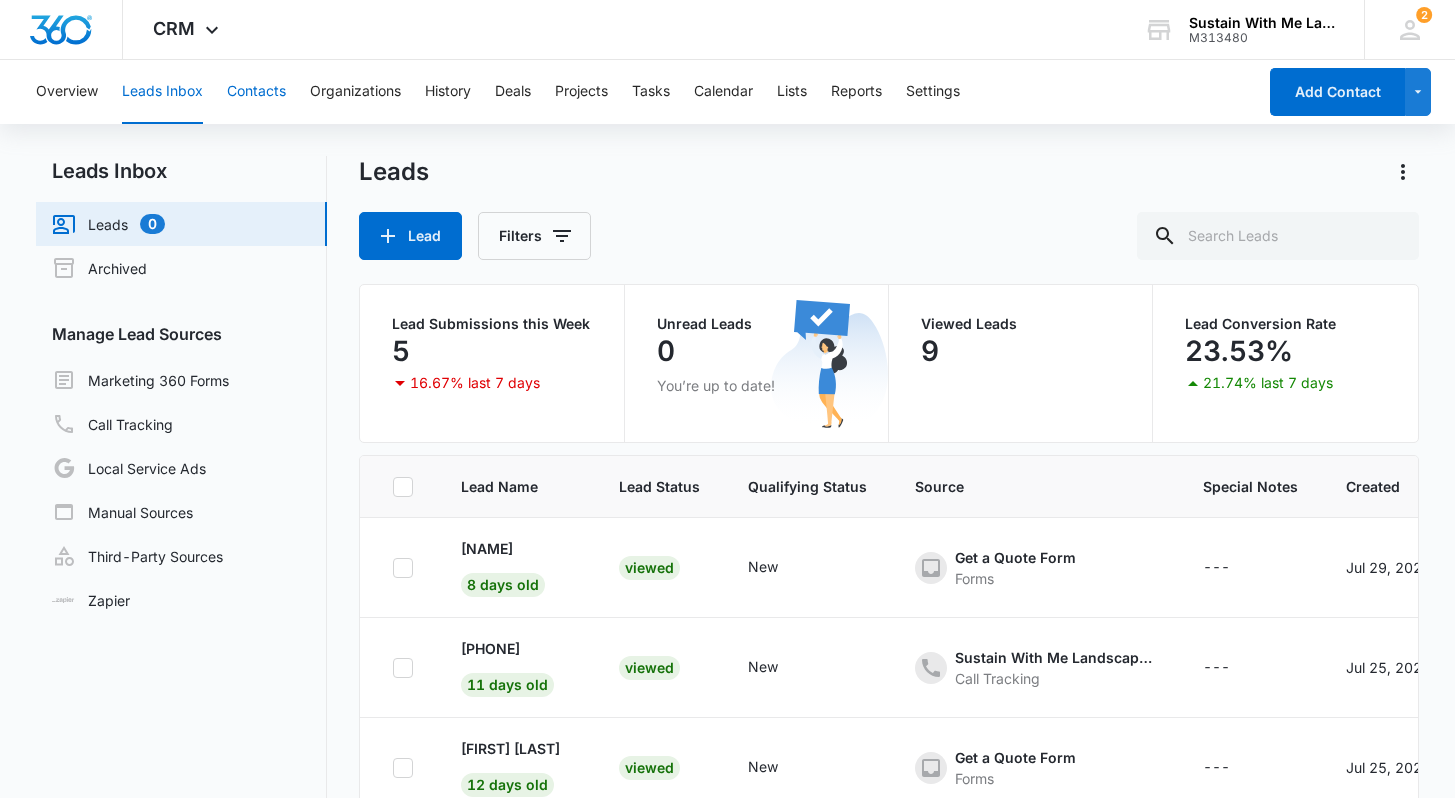click on "Contacts" at bounding box center [256, 92] 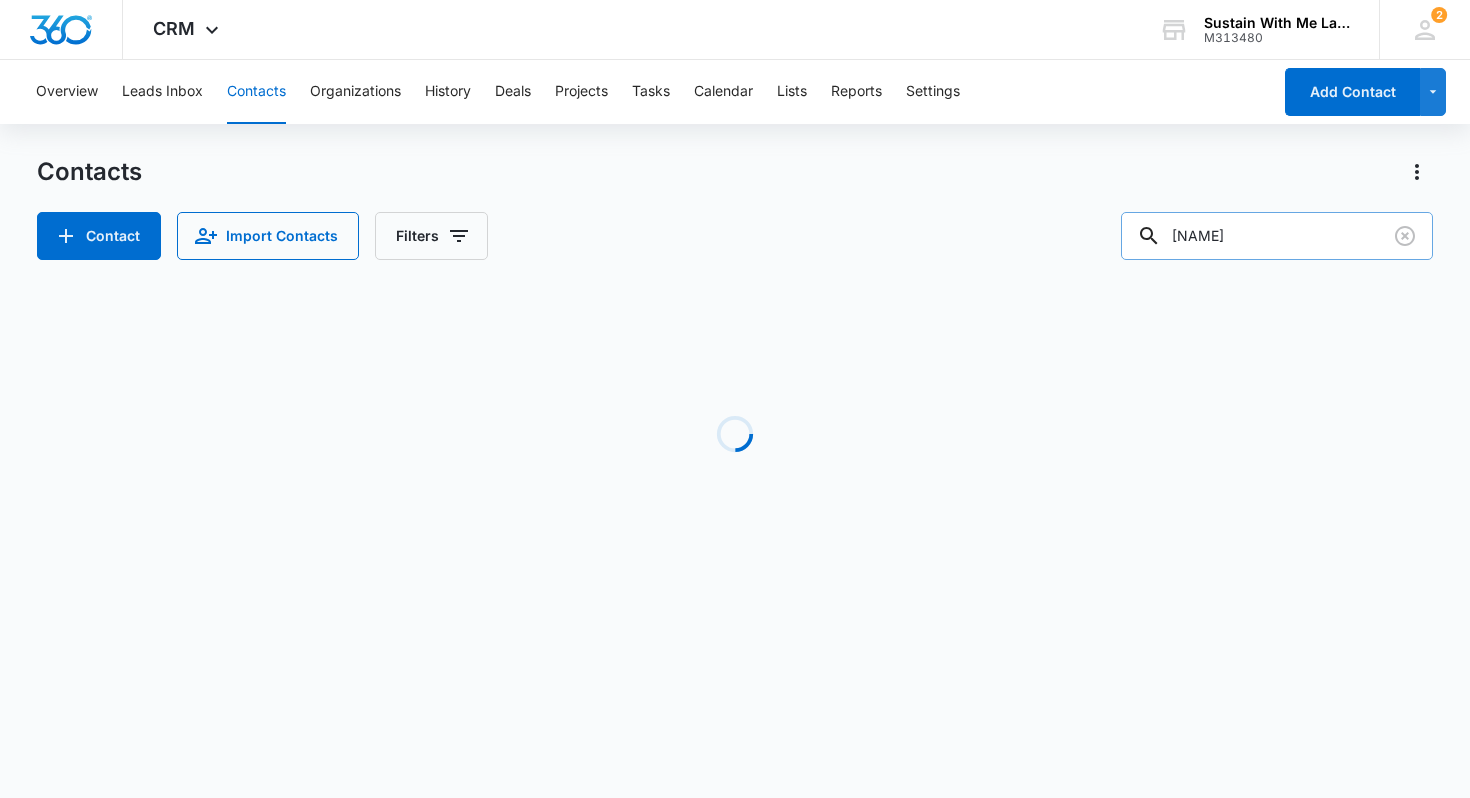 click on "[NAME]" at bounding box center (1277, 236) 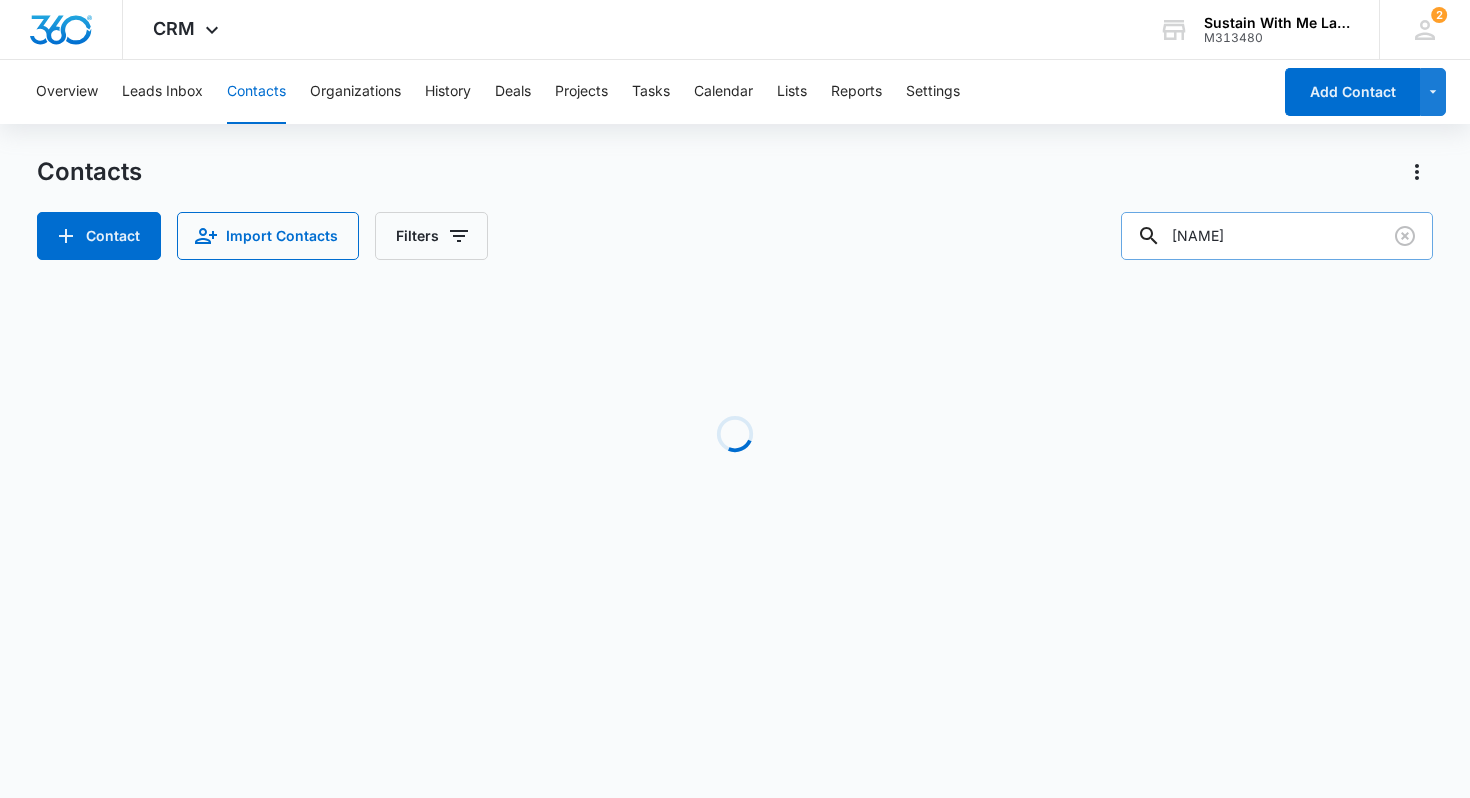 click on "[NAME]" at bounding box center (1277, 236) 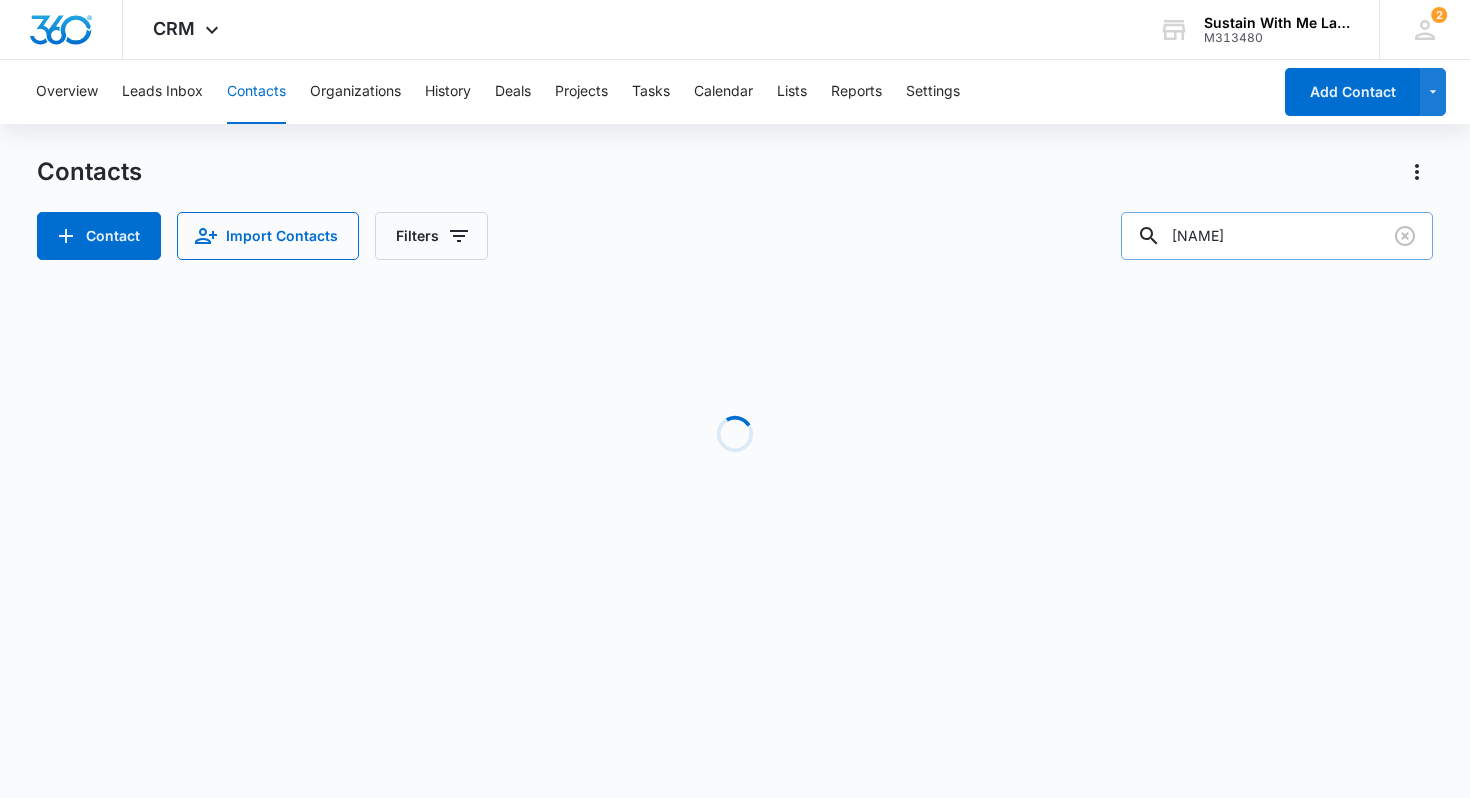 click on "[NAME]" at bounding box center (1277, 236) 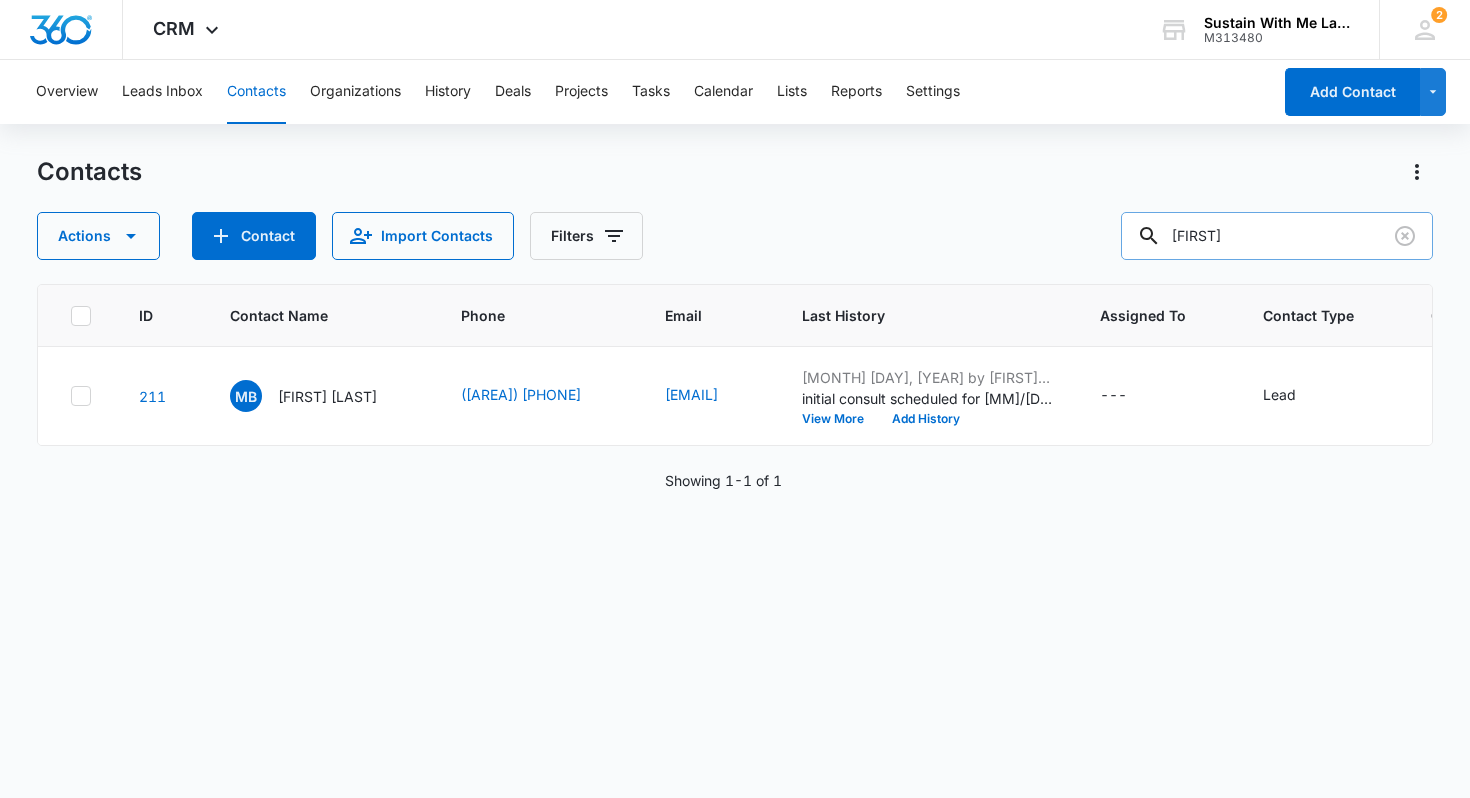 type on "[FIRST]" 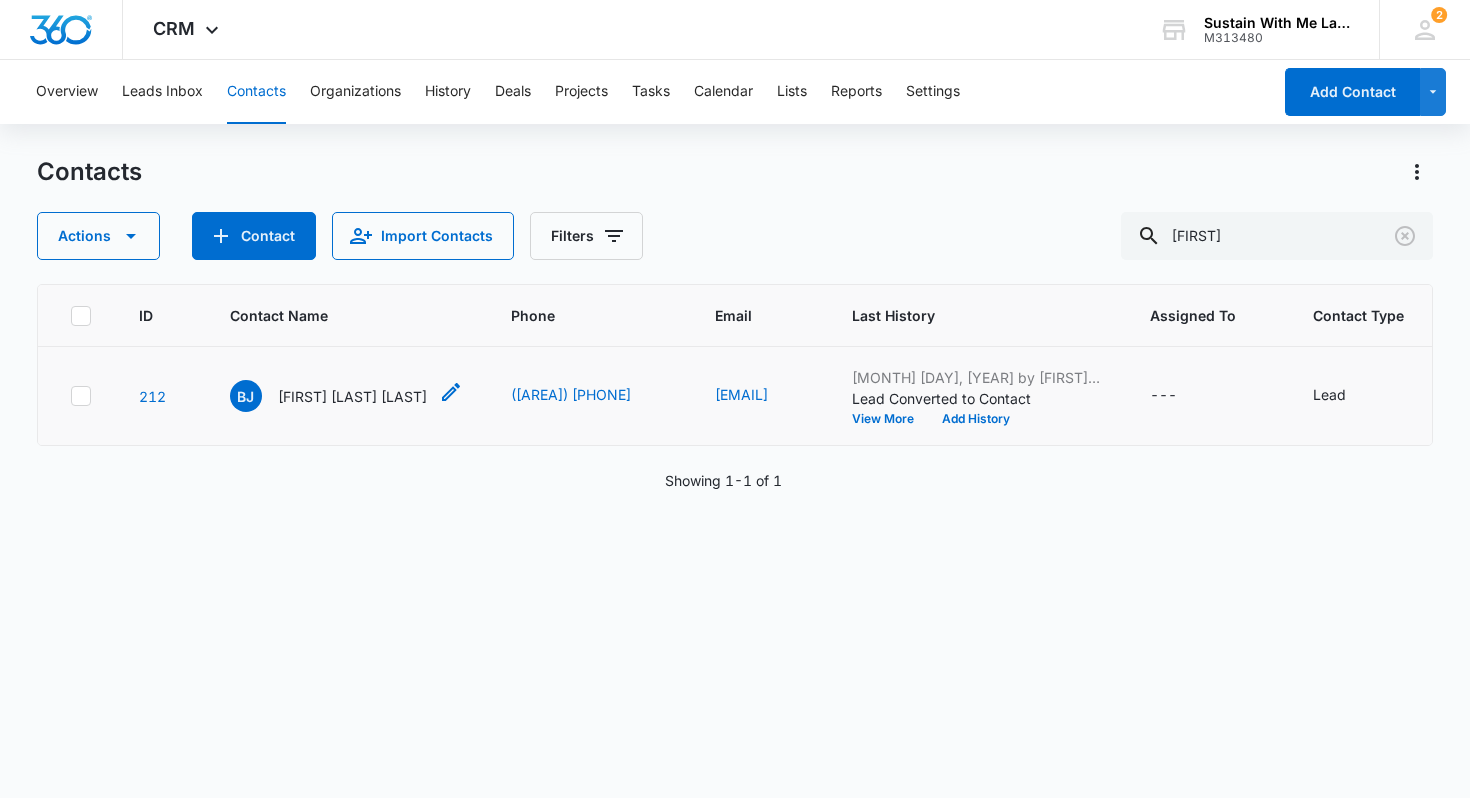 click on "[FIRST] [LAST] [LAST]" at bounding box center (352, 396) 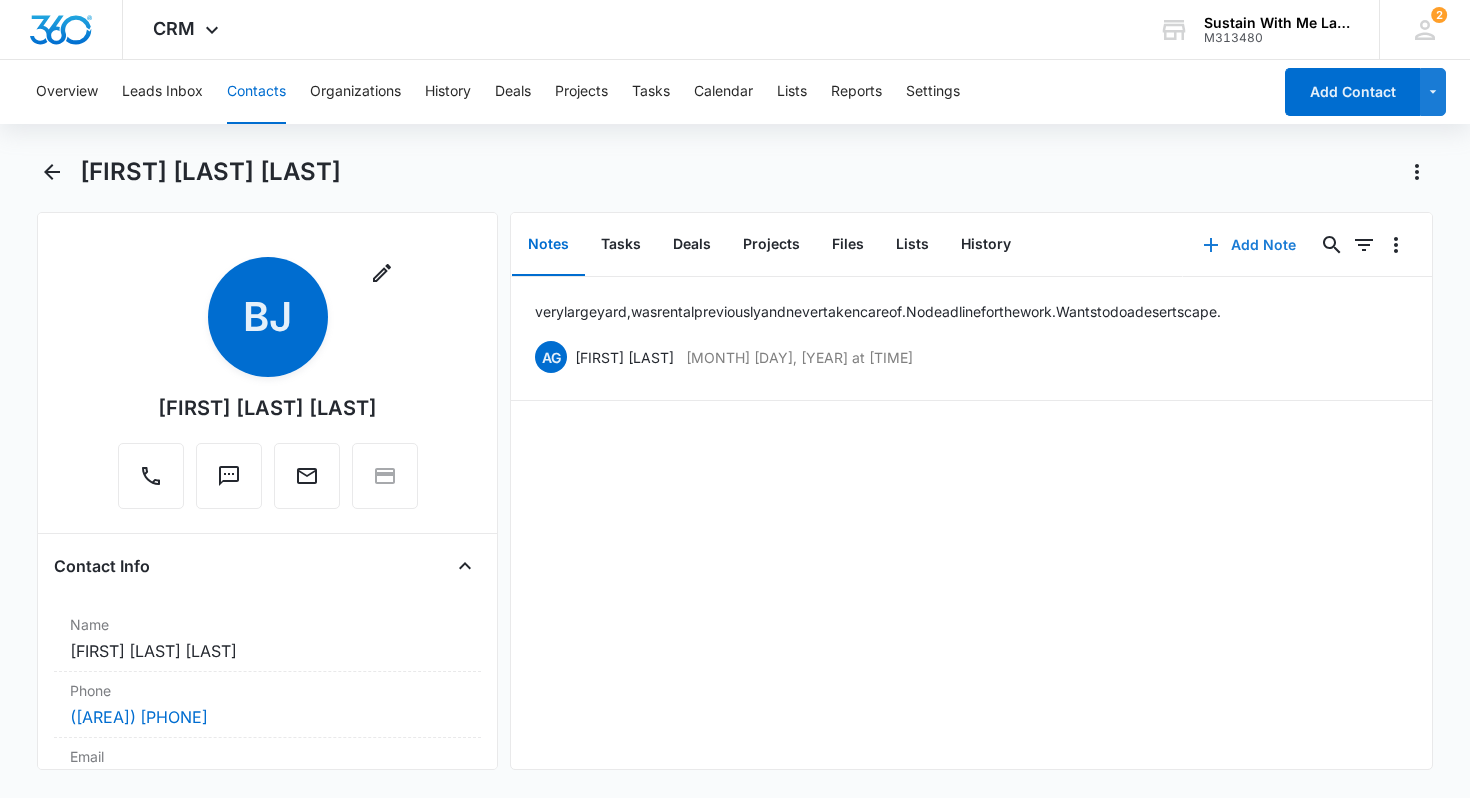 click on "Add Note" at bounding box center [1249, 245] 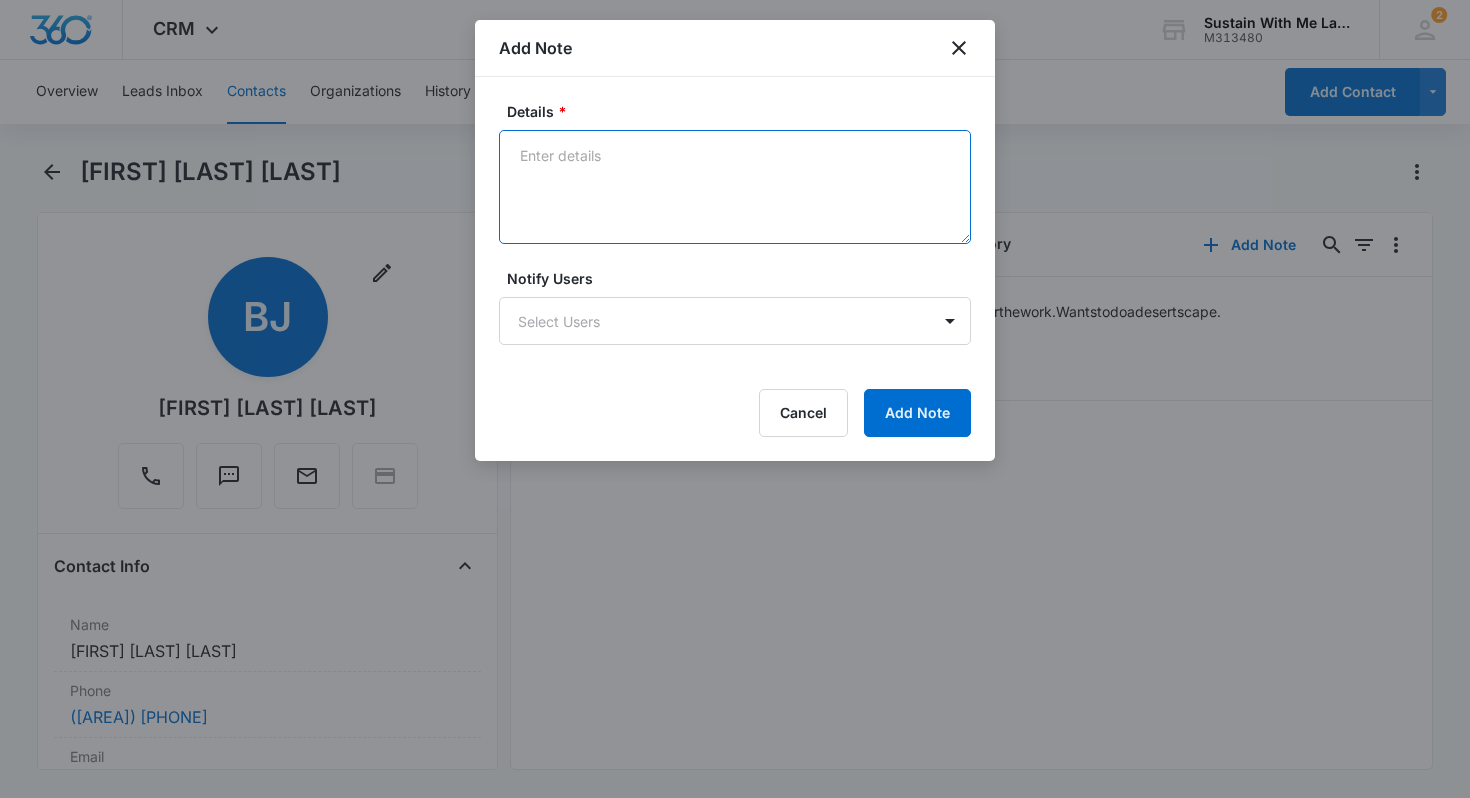 click on "Details *" at bounding box center [735, 187] 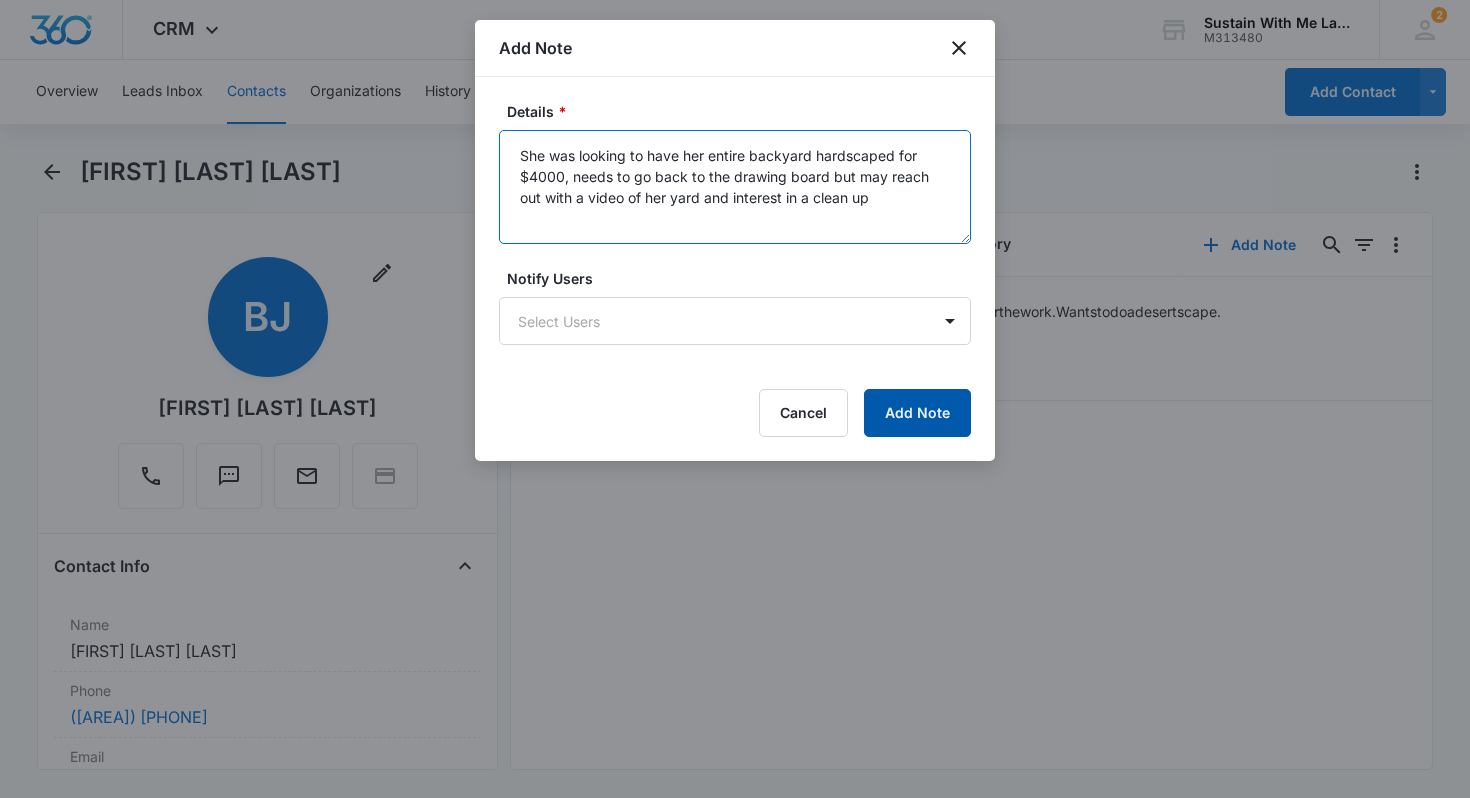 type on "She was looking to have her entire backyard hardscaped for $4000, needs to go back to the drawing board but may reach out with a video of her yard and interest in a clean up" 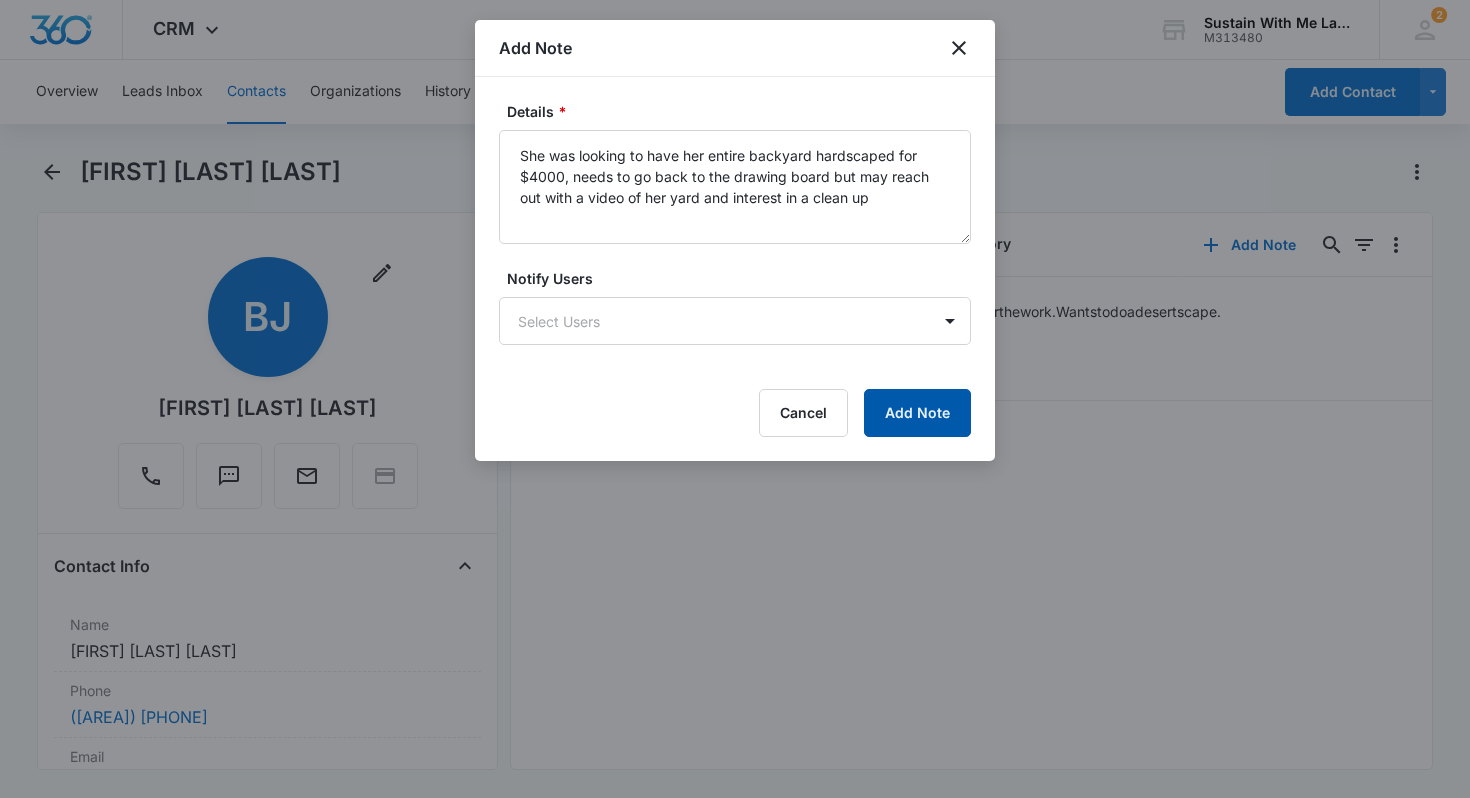 click on "Add Note" at bounding box center [917, 413] 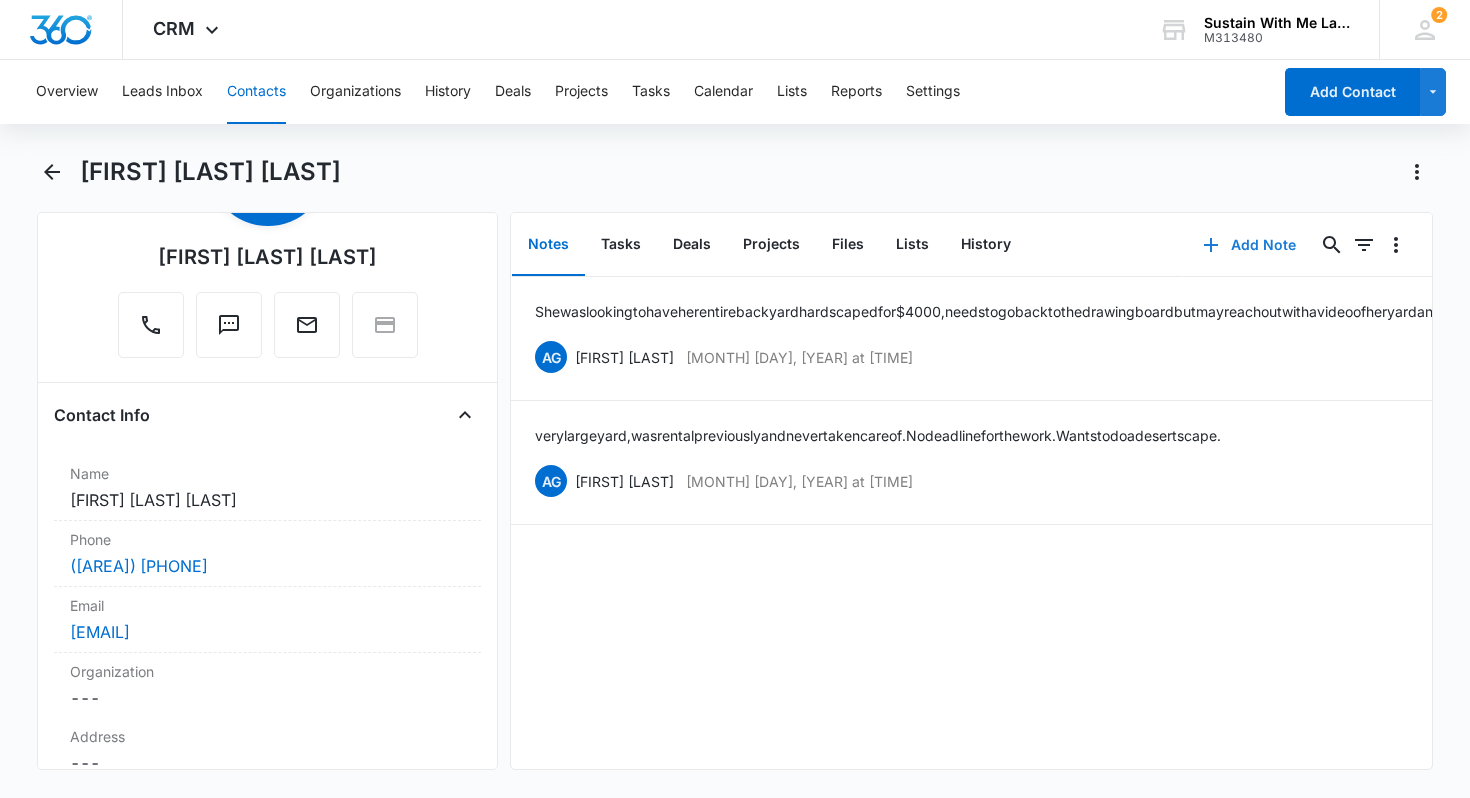 scroll, scrollTop: 180, scrollLeft: 0, axis: vertical 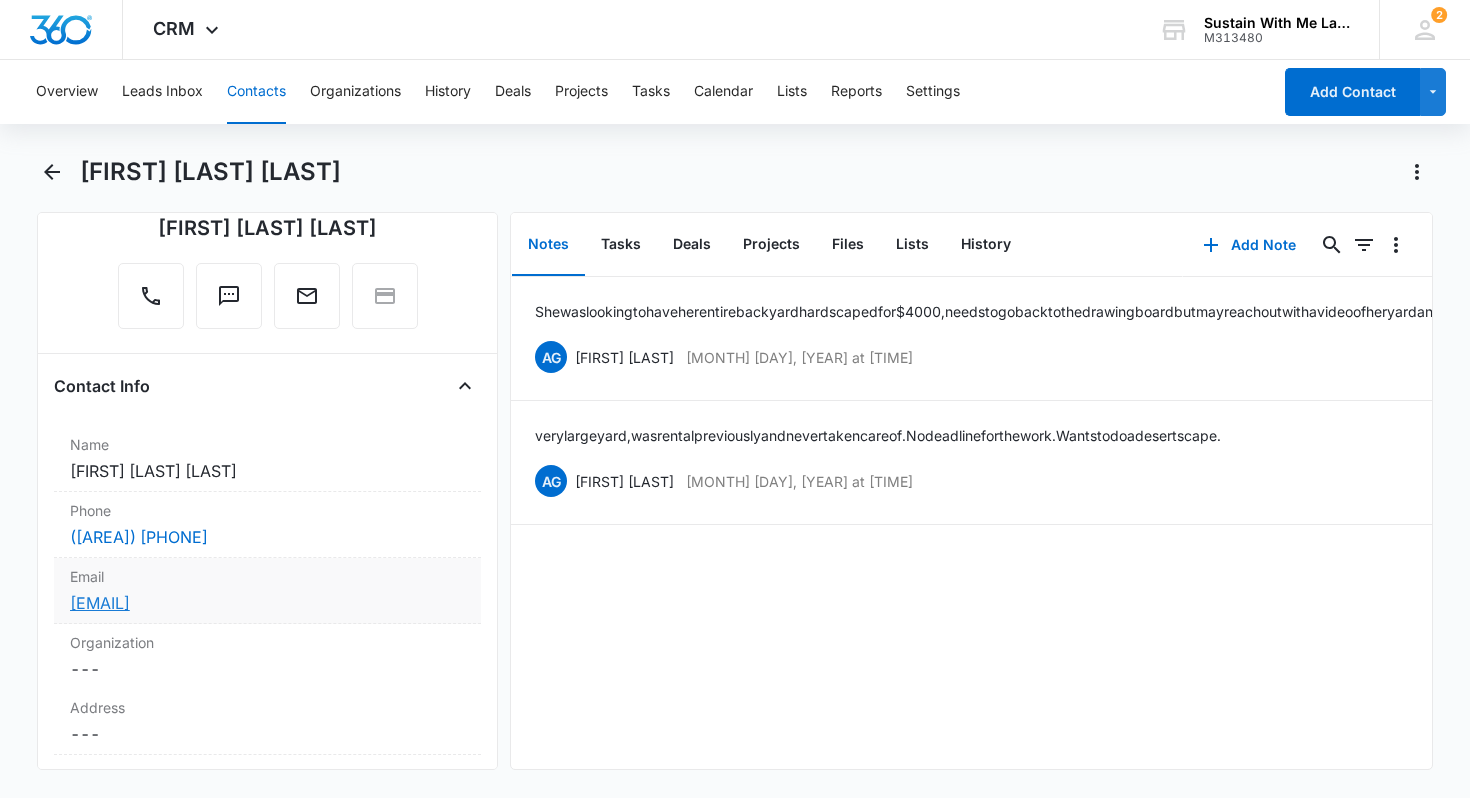 click on "[EMAIL]" at bounding box center [100, 603] 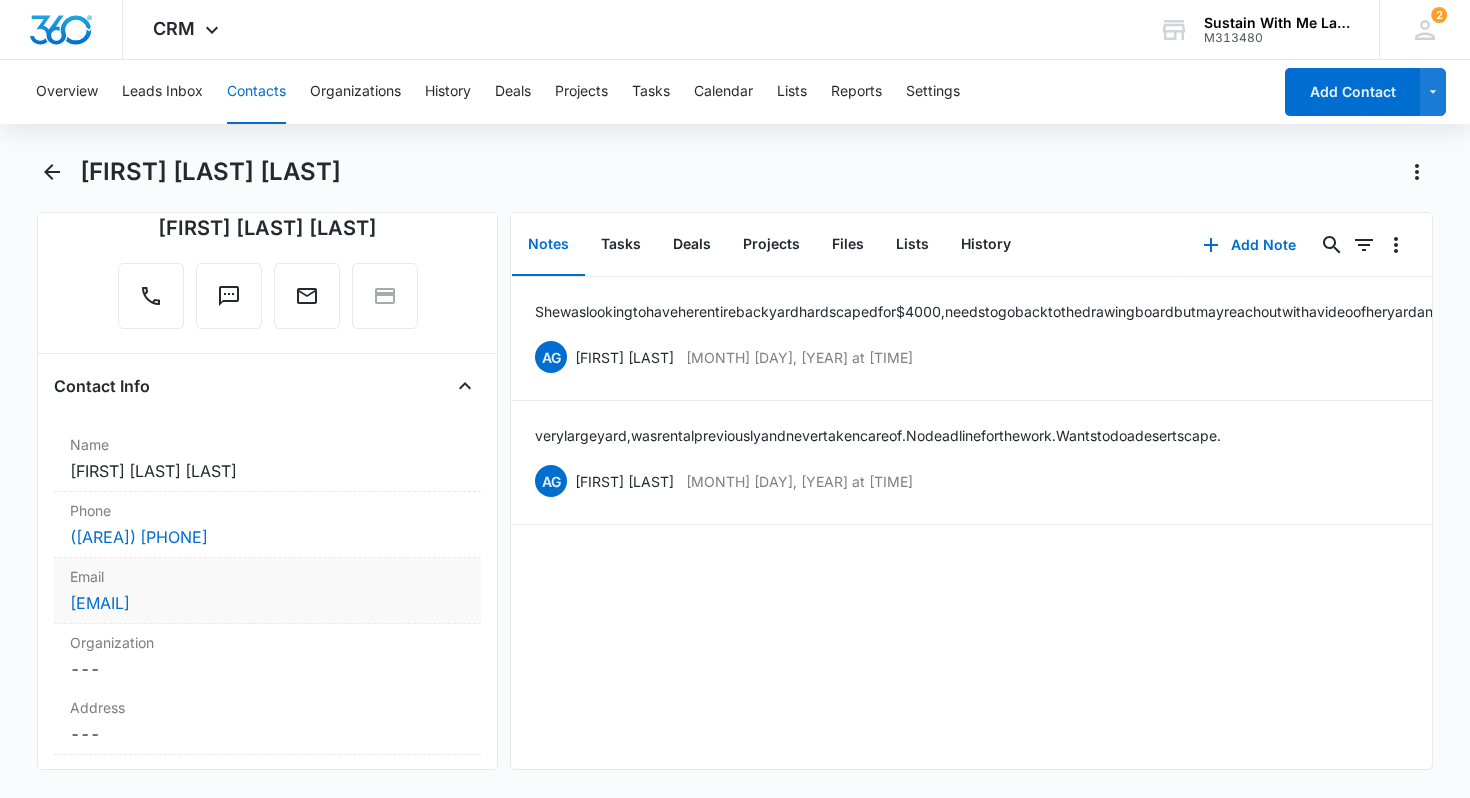 click on "[EMAIL]" at bounding box center [268, 603] 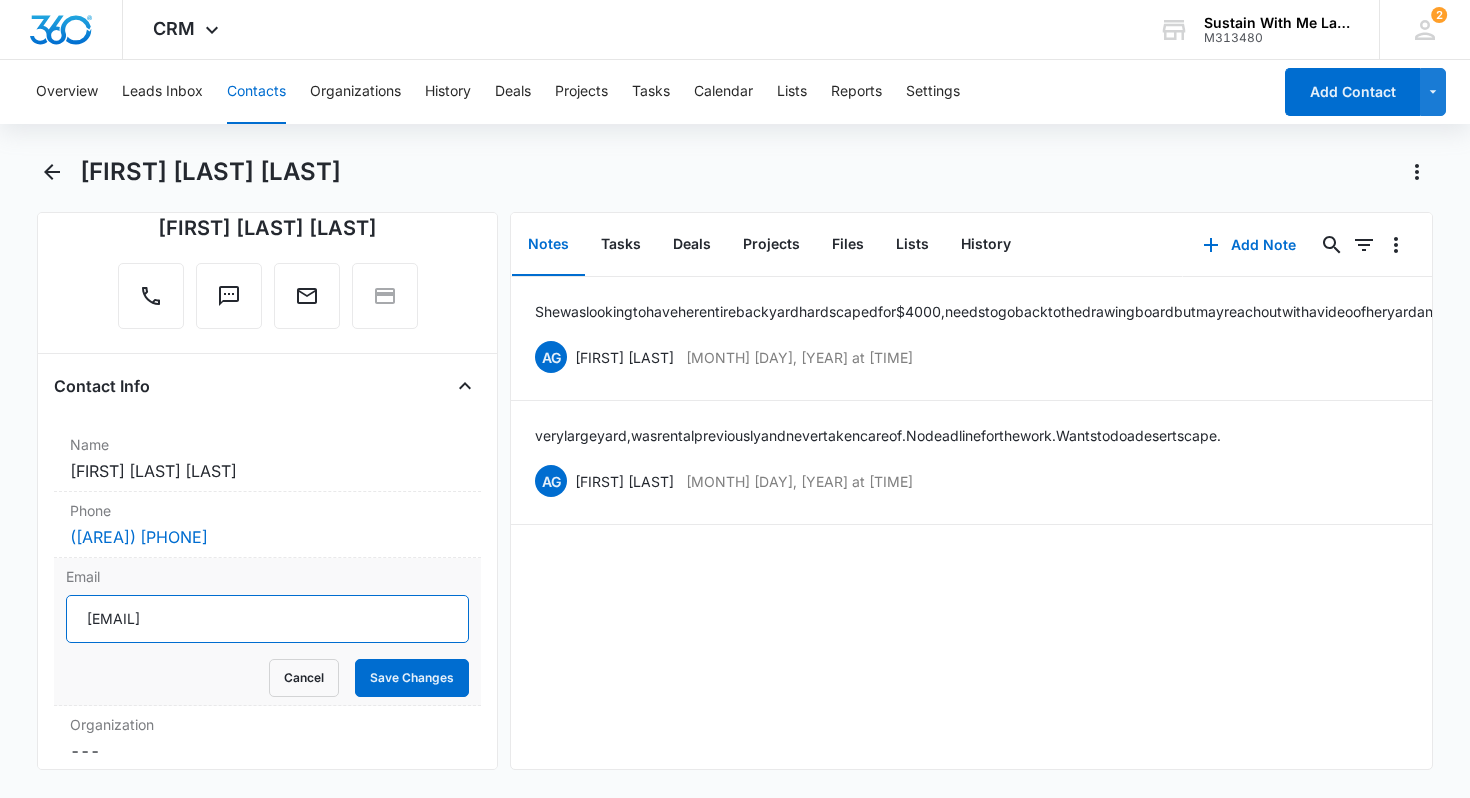 click on "[EMAIL]" at bounding box center [268, 619] 